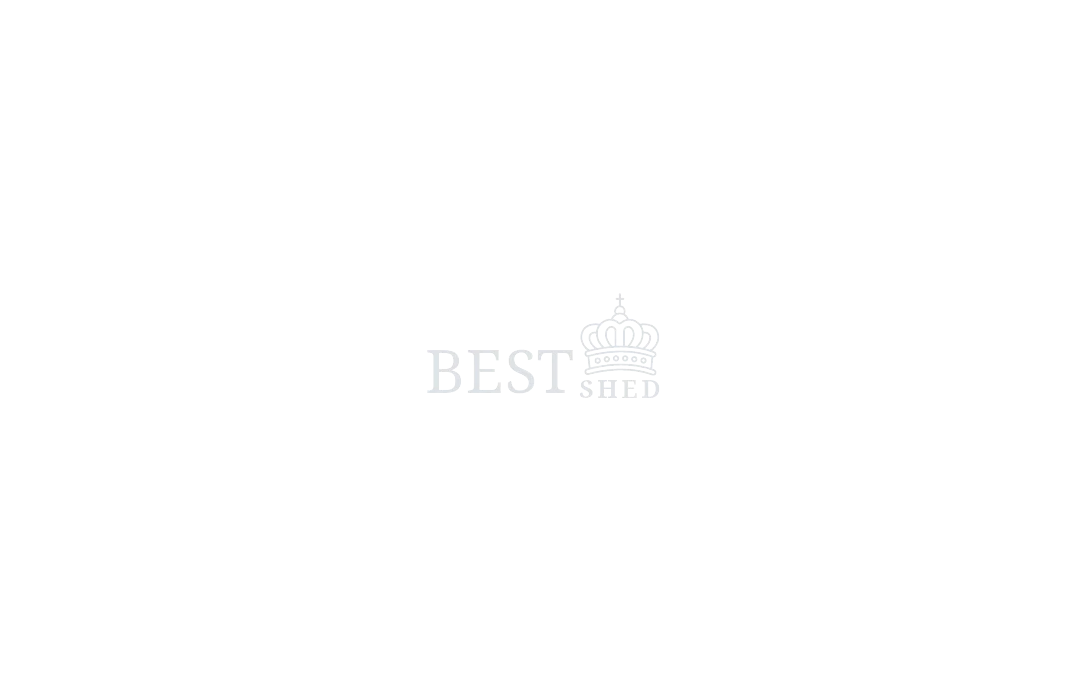 scroll, scrollTop: 0, scrollLeft: 0, axis: both 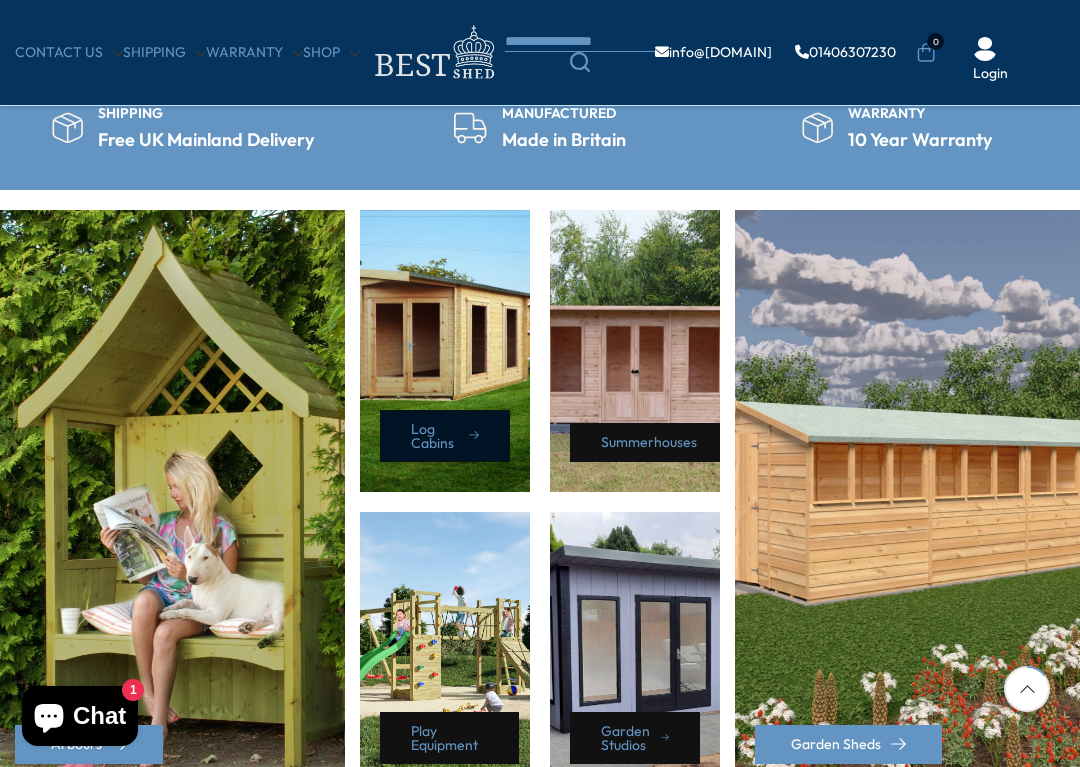 click on "Log Cabins" at bounding box center (445, 436) 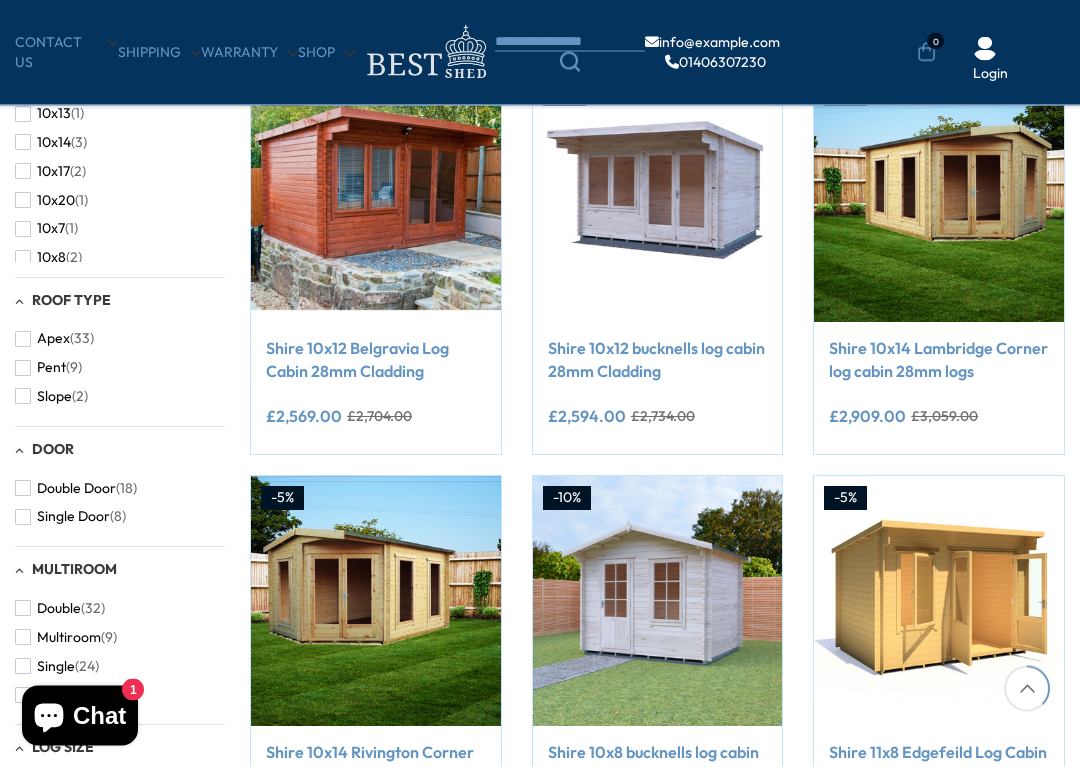scroll, scrollTop: 804, scrollLeft: 0, axis: vertical 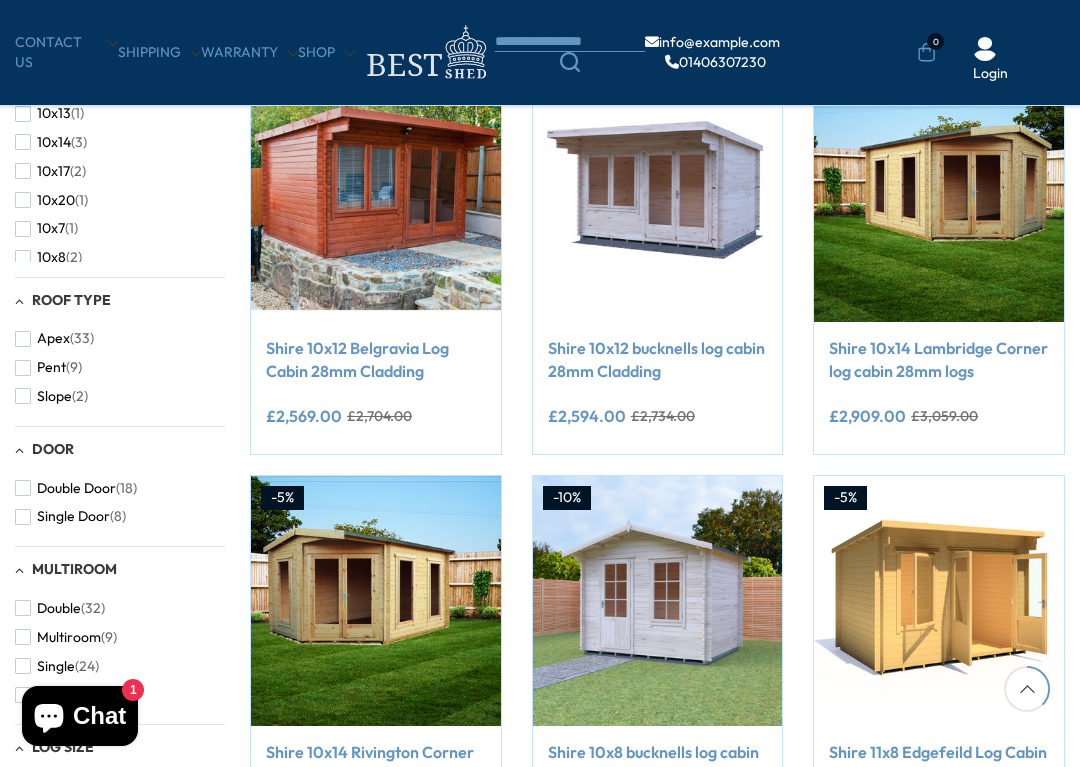 click on "Single Door
(8)" at bounding box center [70, 516] 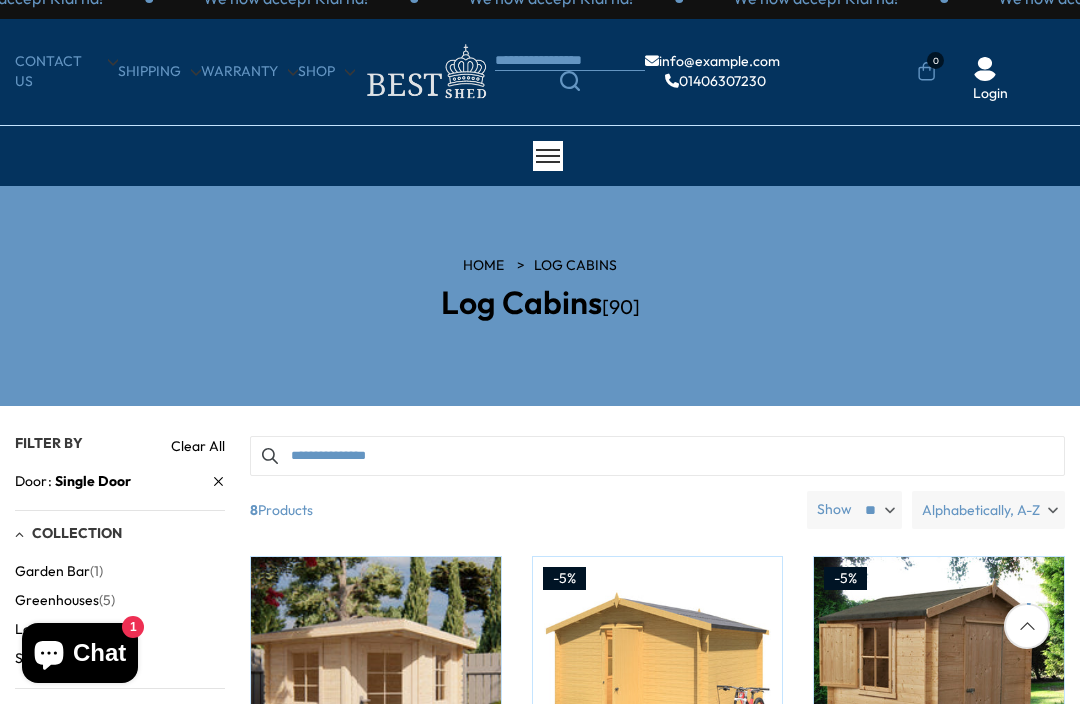 scroll, scrollTop: 0, scrollLeft: 0, axis: both 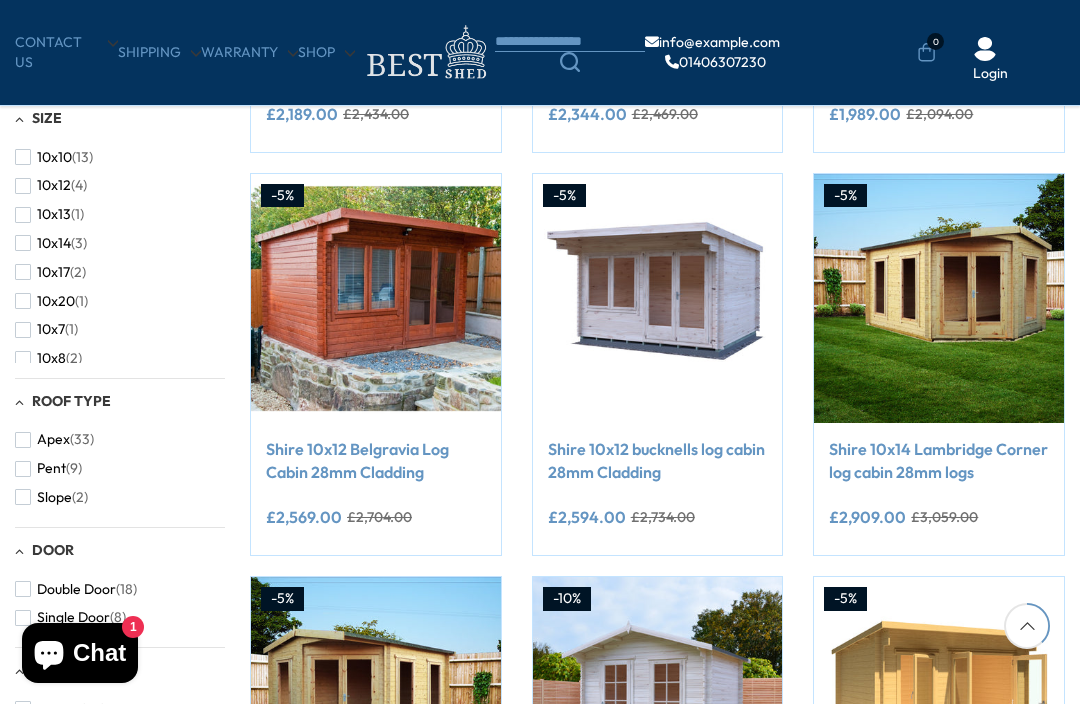 click at bounding box center [23, 359] 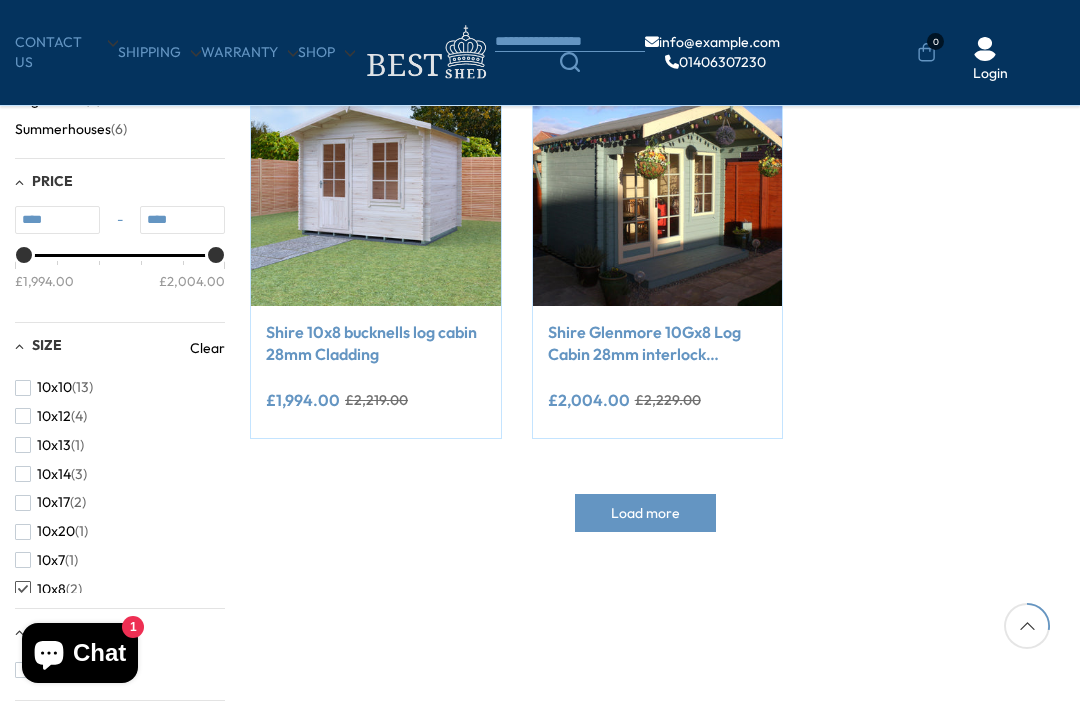 scroll, scrollTop: 414, scrollLeft: 0, axis: vertical 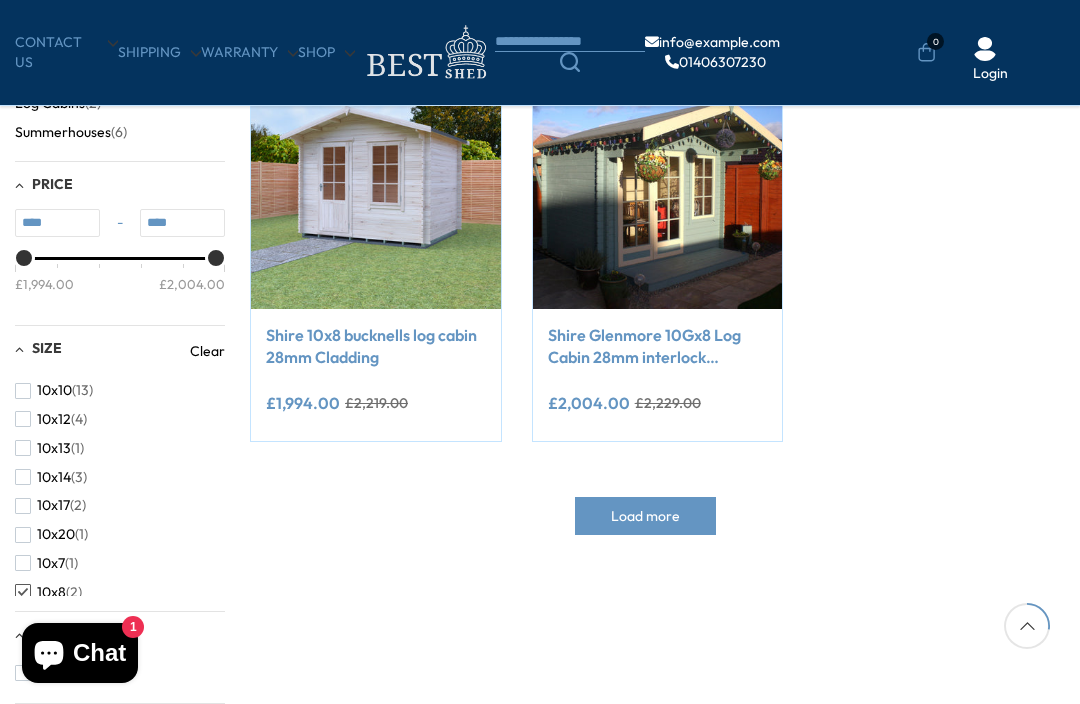 click on "Shire 10x8 bucknells log cabin 28mm Cladding" at bounding box center [376, 346] 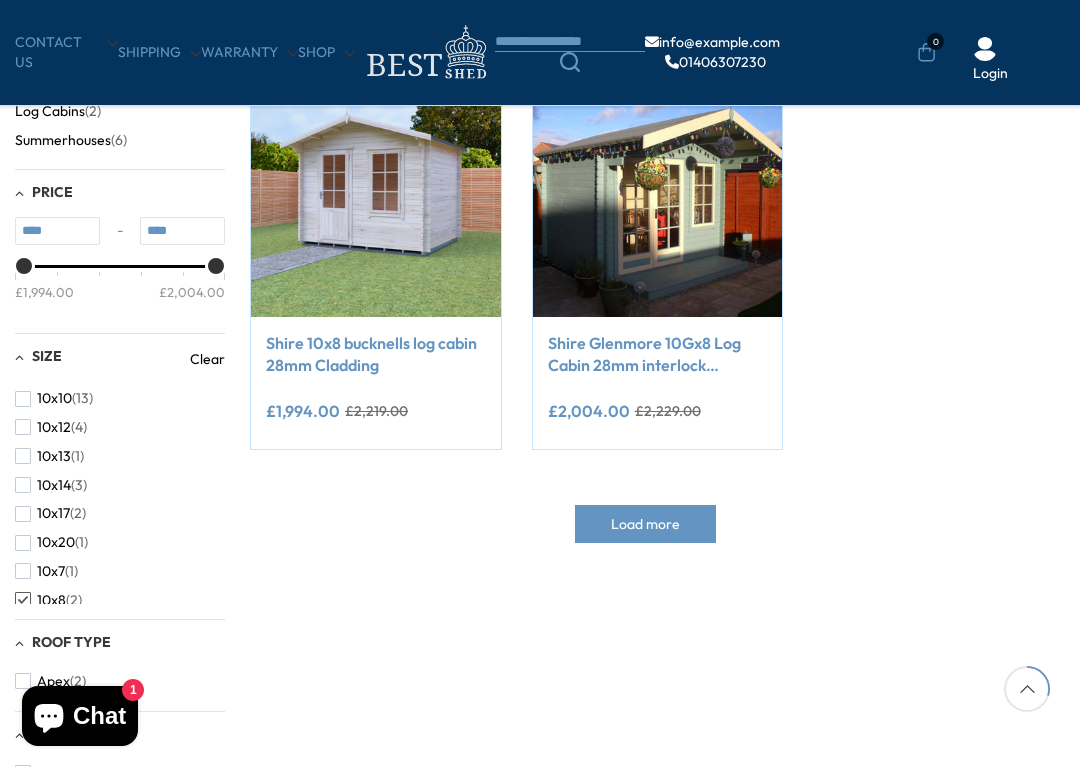 scroll, scrollTop: 446, scrollLeft: 0, axis: vertical 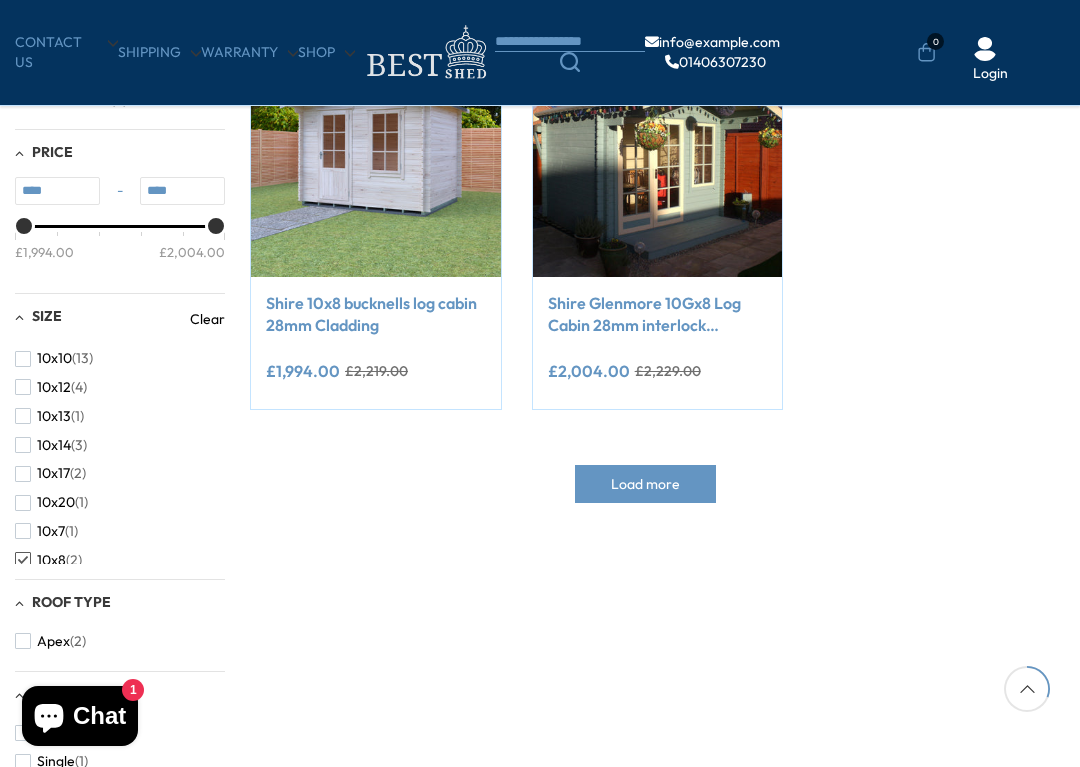 click at bounding box center (23, 560) 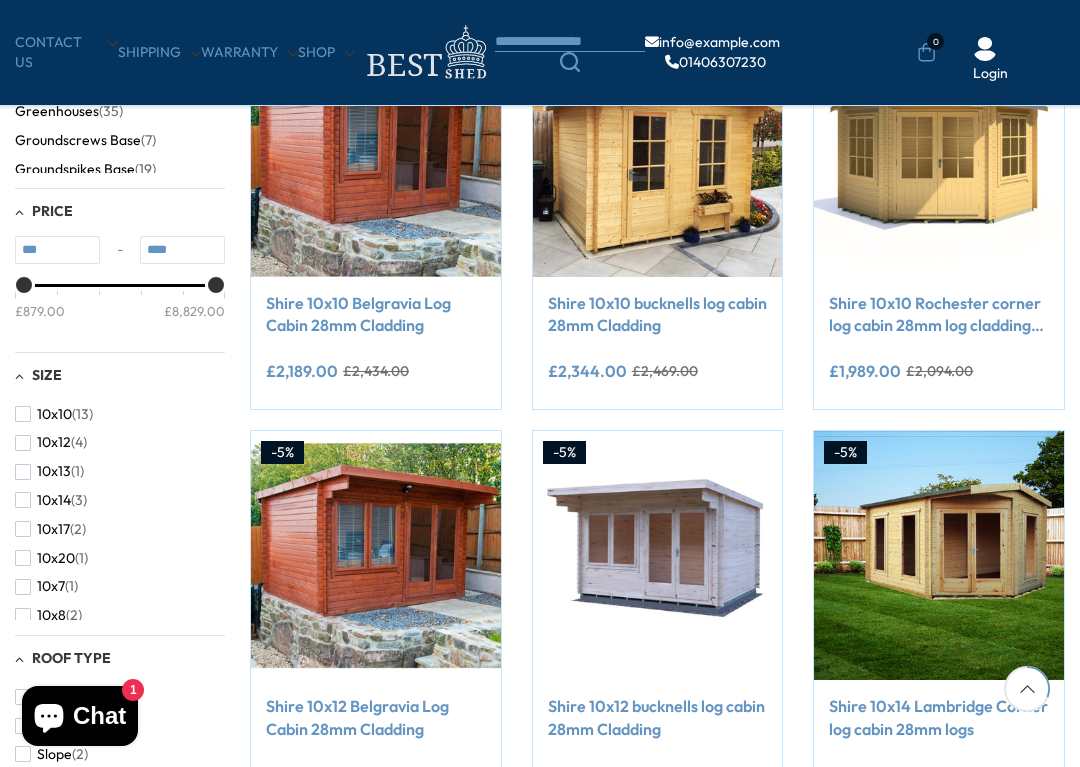click at bounding box center [23, 414] 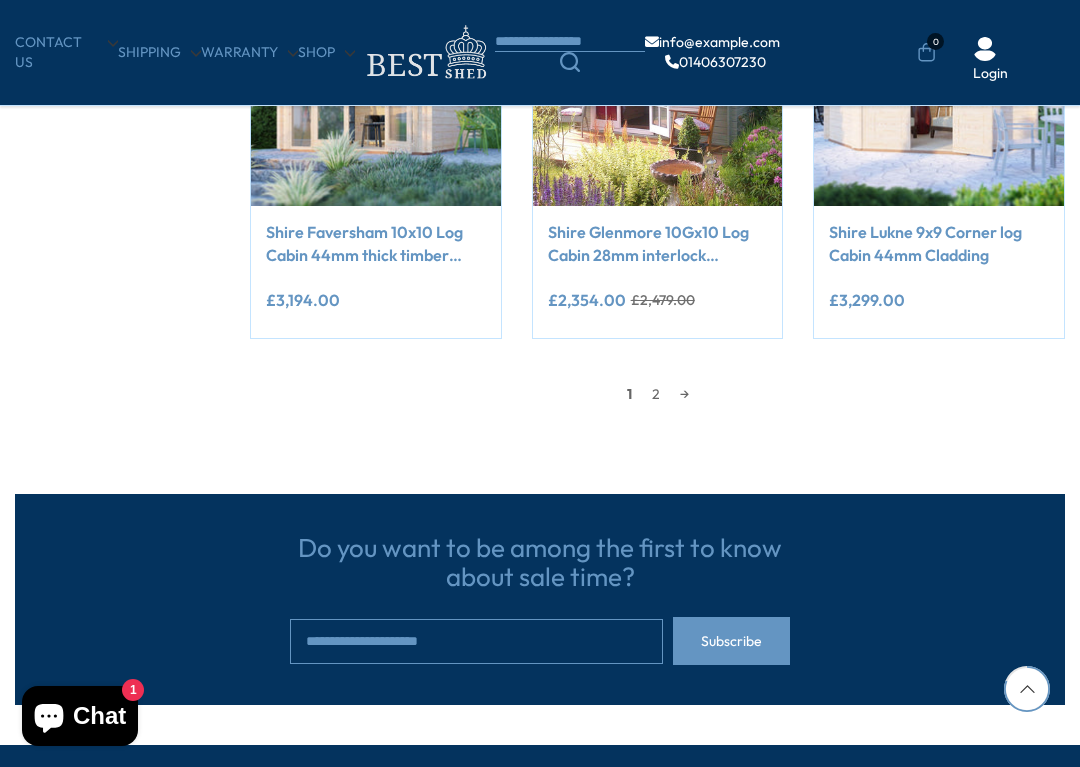 scroll, scrollTop: 1728, scrollLeft: 0, axis: vertical 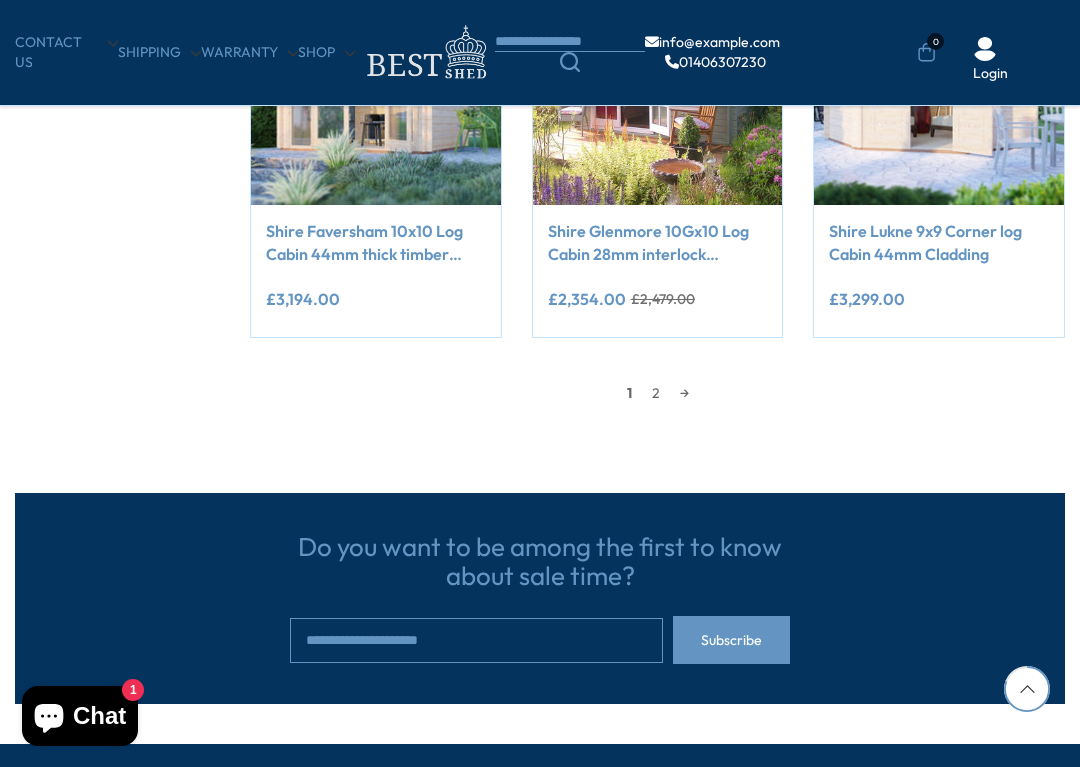 click on "→" at bounding box center (684, 393) 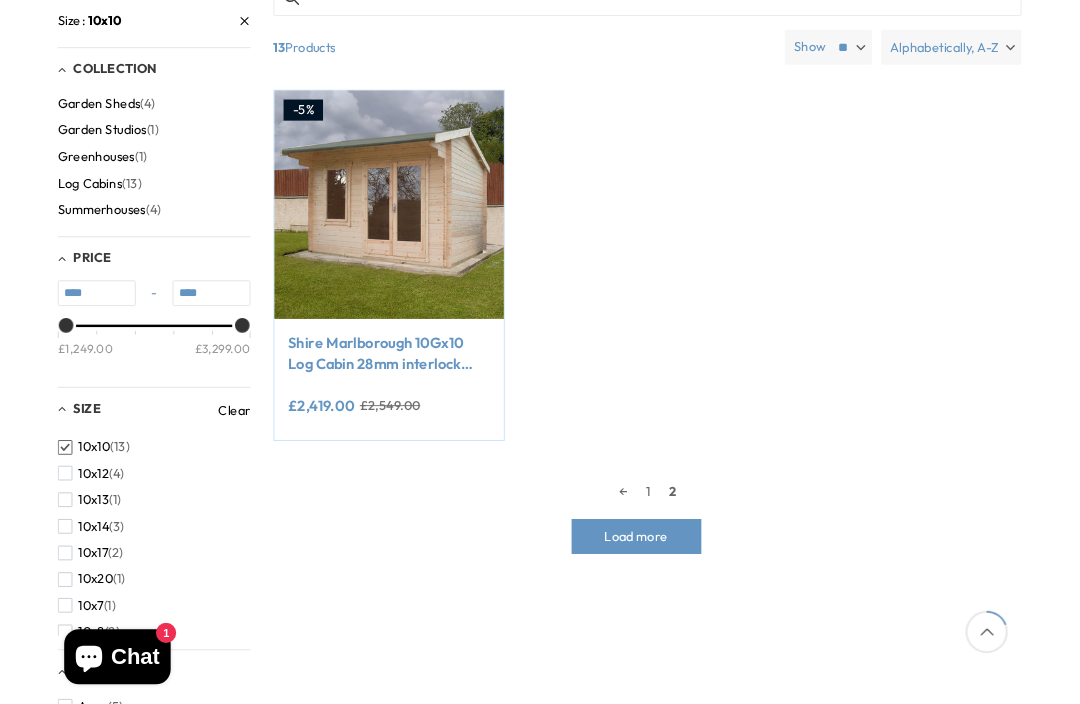 scroll, scrollTop: 351, scrollLeft: 0, axis: vertical 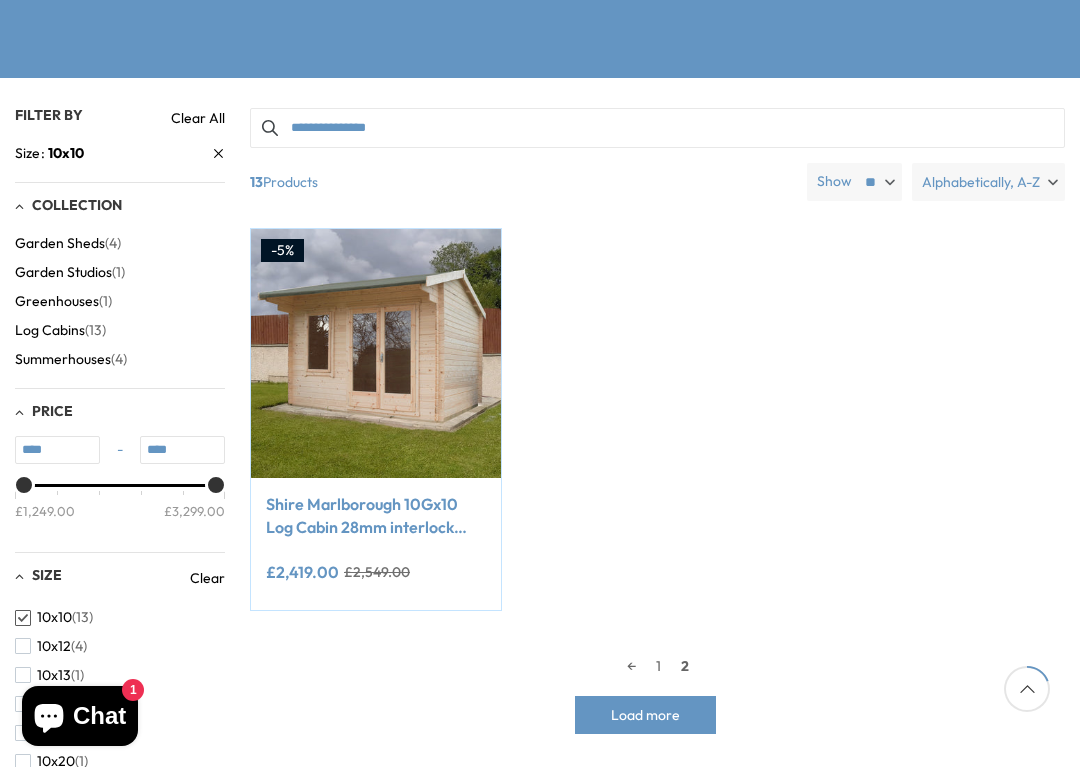 click on "Shire Marlborough 10Gx10 Log Cabin 28mm interlock cladding" at bounding box center [376, 515] 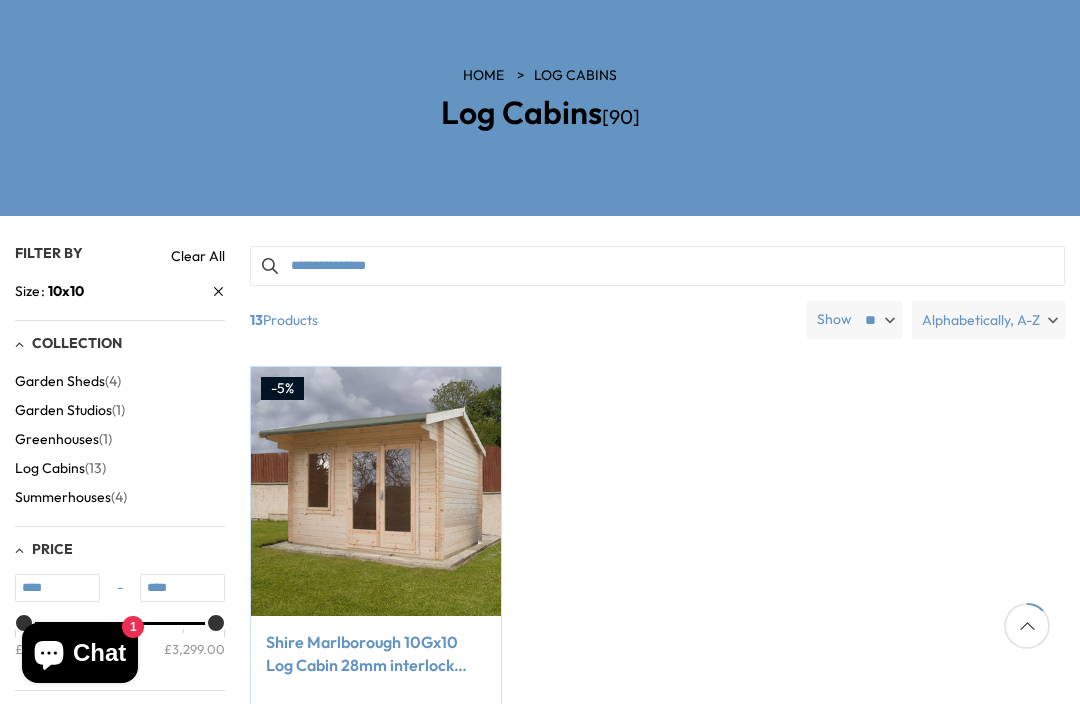 scroll, scrollTop: 208, scrollLeft: 0, axis: vertical 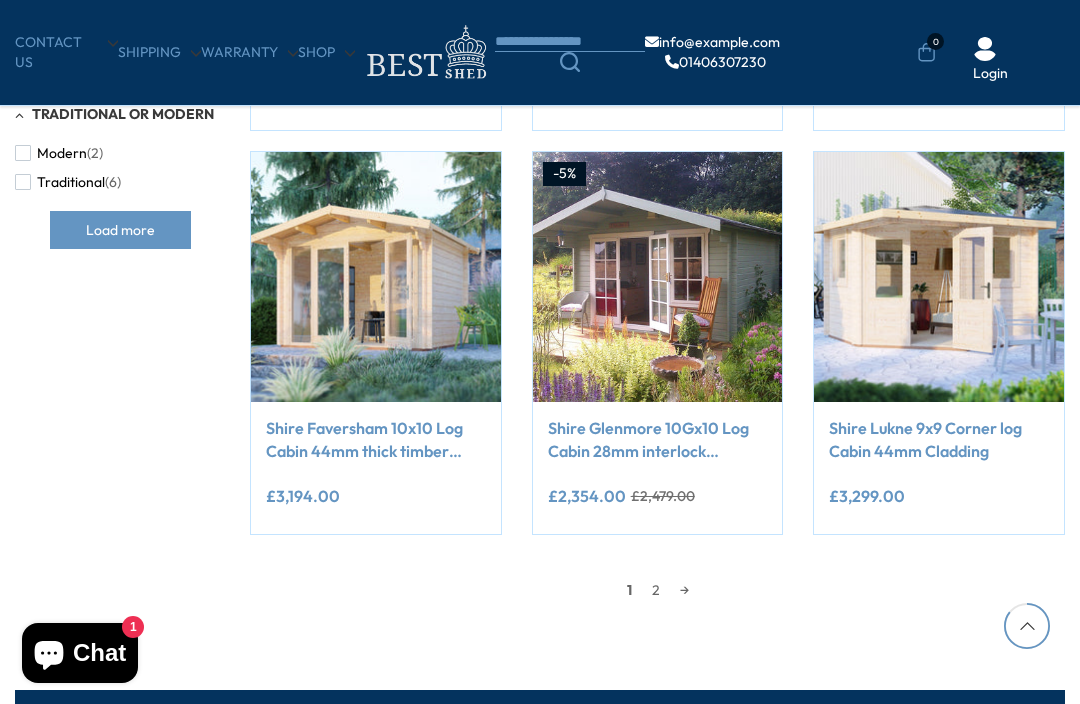 click on "→" at bounding box center (684, 590) 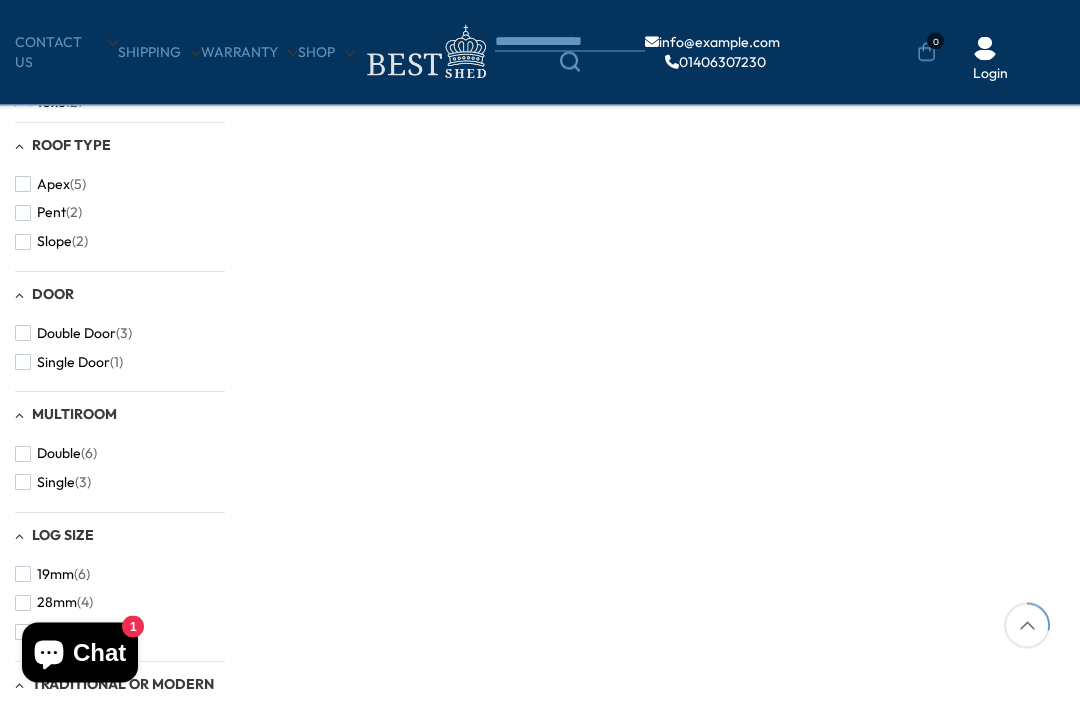 scroll, scrollTop: 351, scrollLeft: 0, axis: vertical 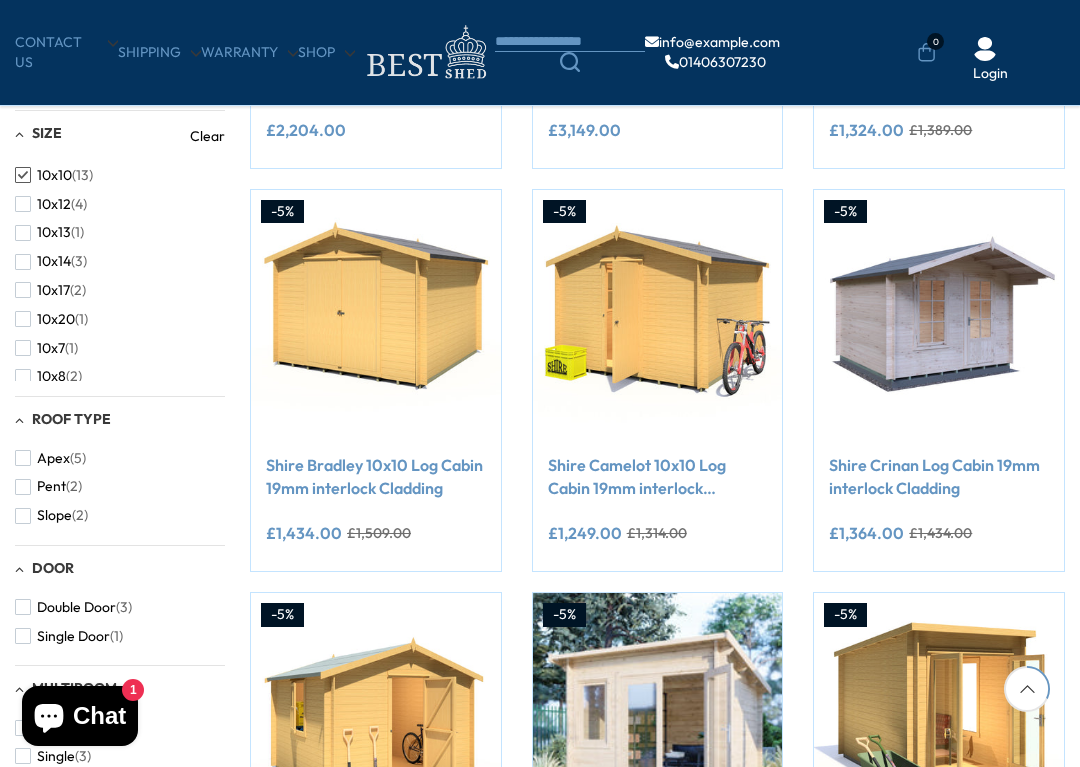 click on "10x12
(4)" at bounding box center (51, 204) 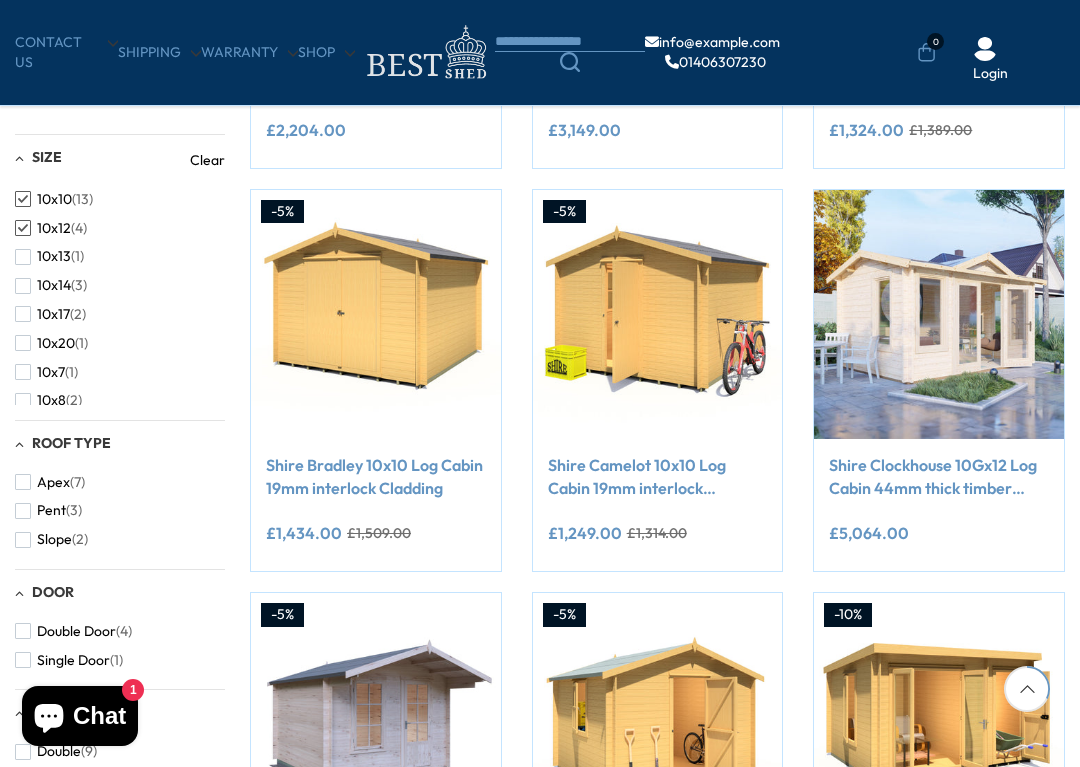 click at bounding box center [23, 199] 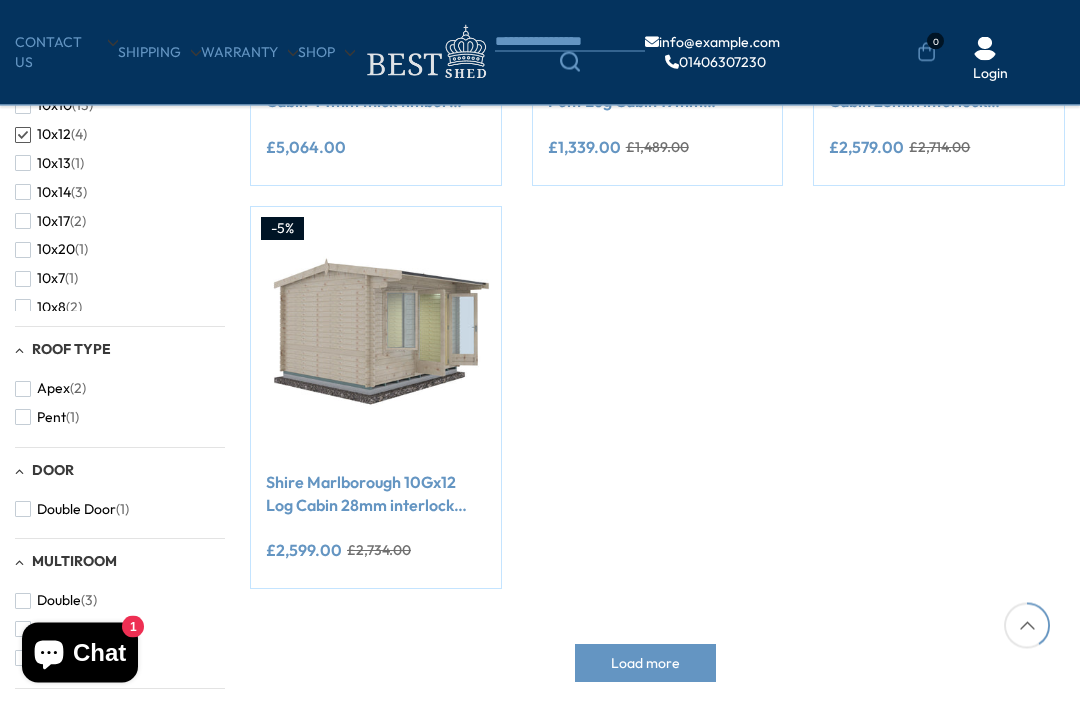 scroll, scrollTop: 669, scrollLeft: 0, axis: vertical 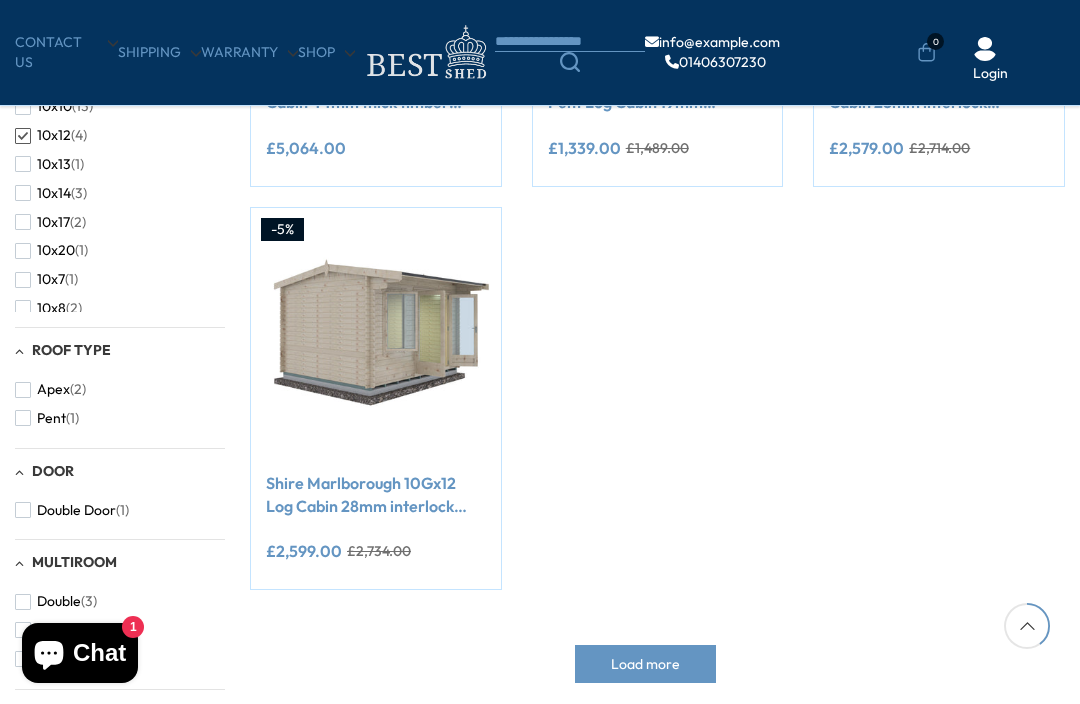 click on "Shire Marlborough 10Gx12 Log Cabin 28mm interlock cladding" at bounding box center (376, 502) 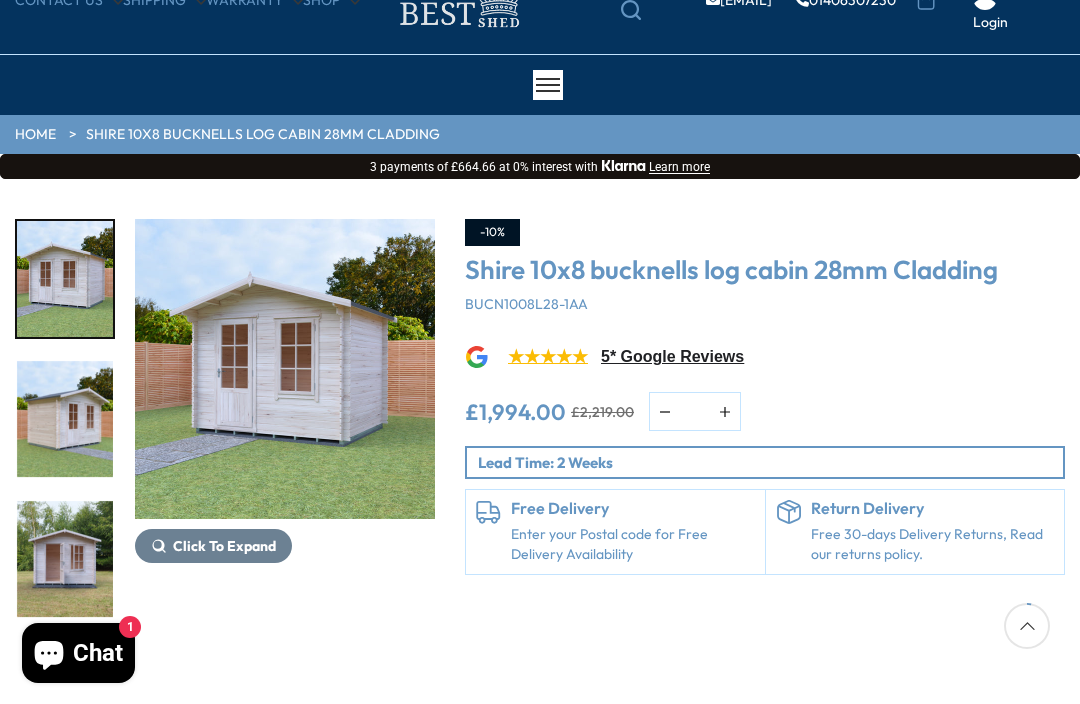 scroll, scrollTop: 93, scrollLeft: 0, axis: vertical 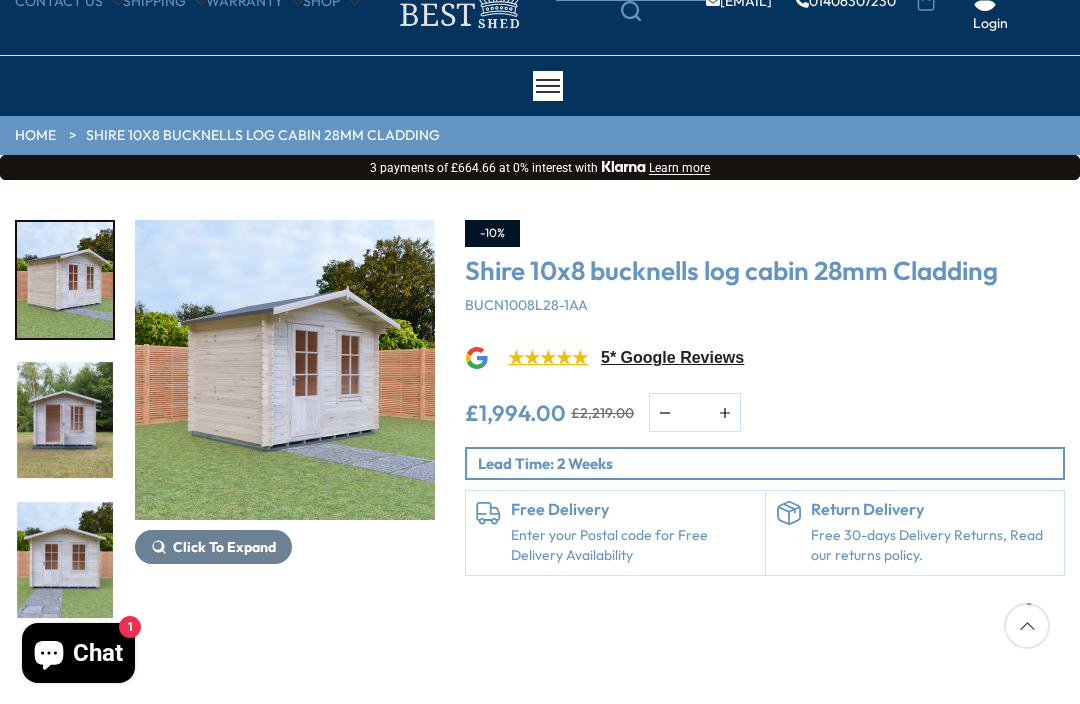click at bounding box center [65, 420] 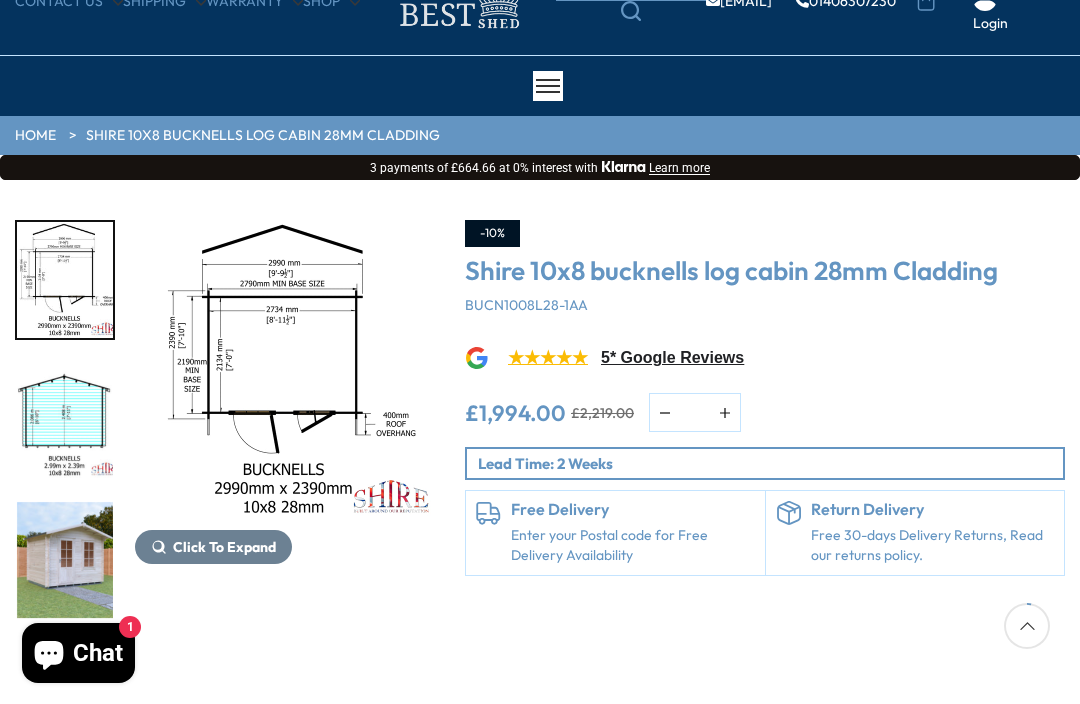 click at bounding box center (75, 420) 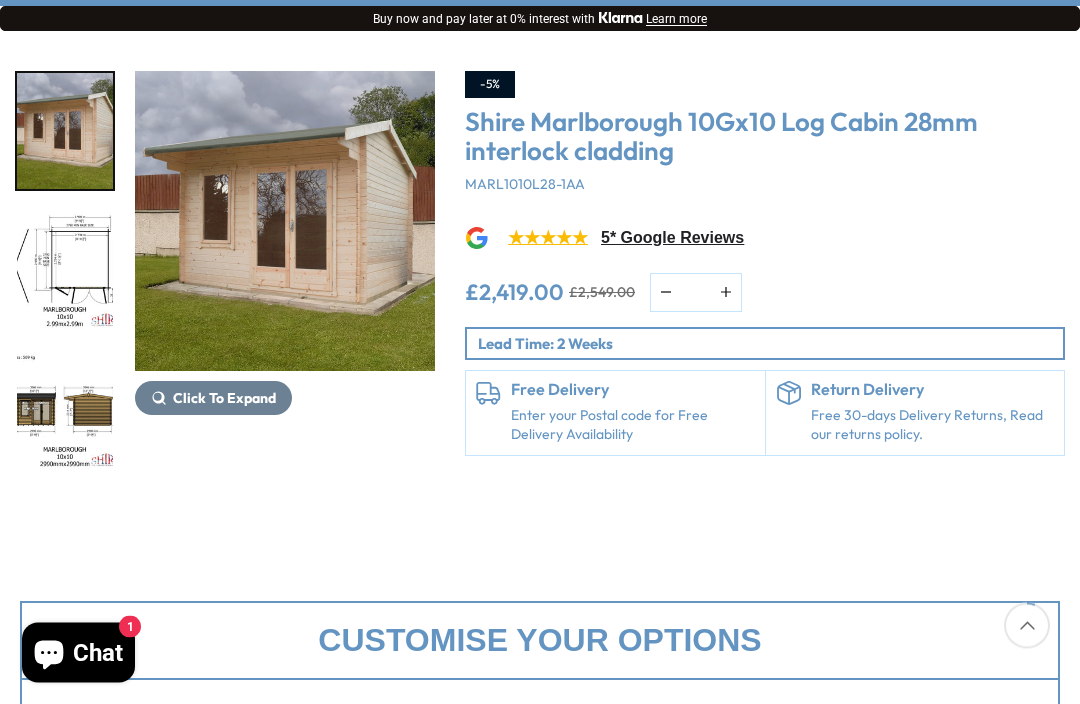 scroll, scrollTop: 245, scrollLeft: 0, axis: vertical 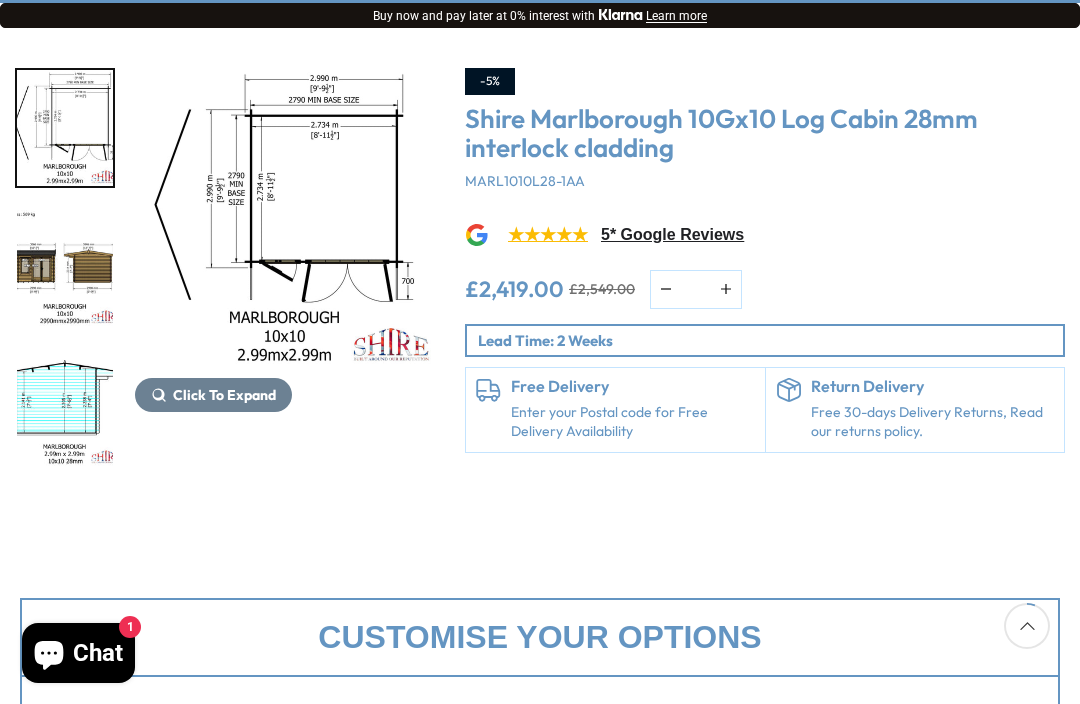 click at bounding box center (65, 268) 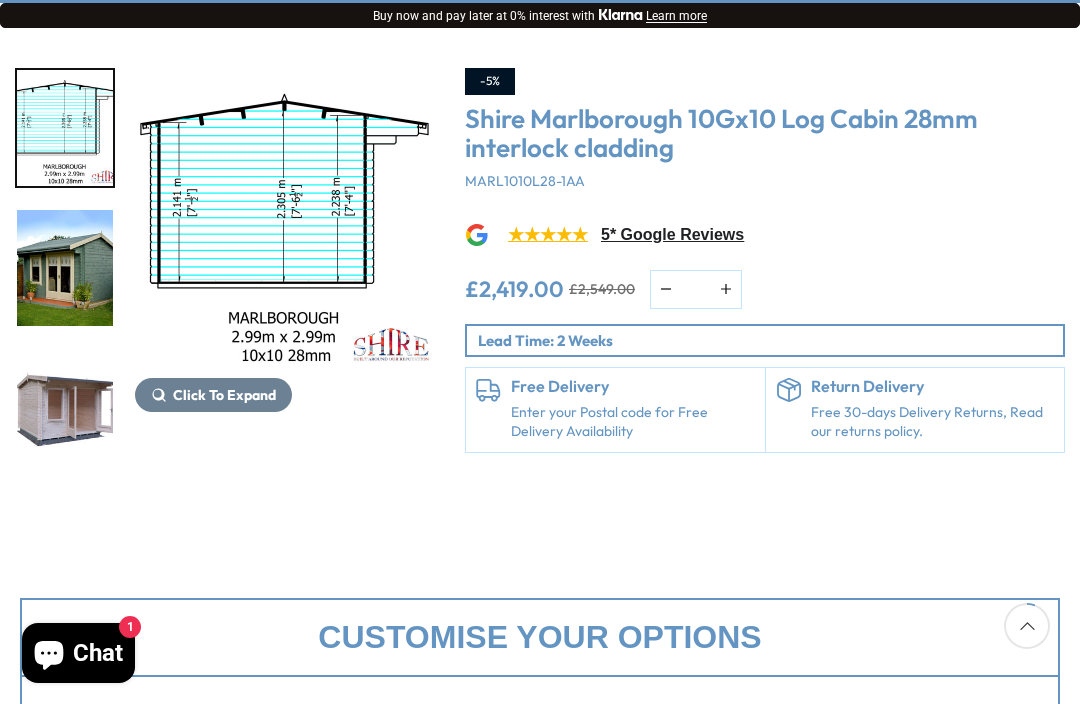 click at bounding box center [75, 268] 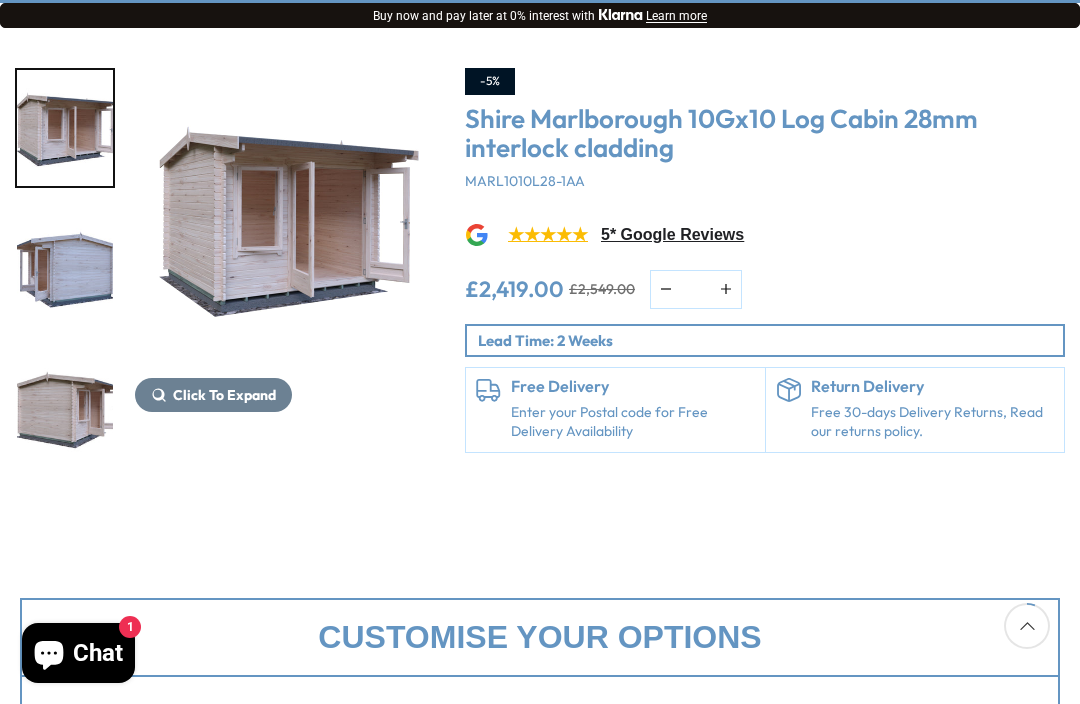 click at bounding box center (65, 408) 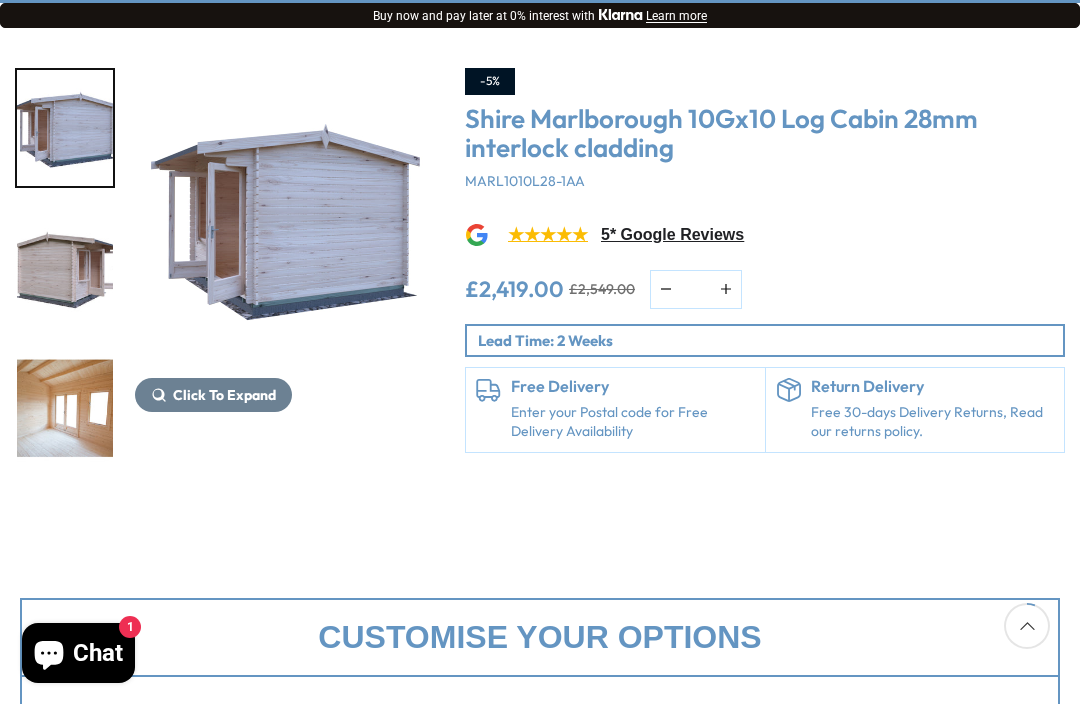 click at bounding box center (65, 268) 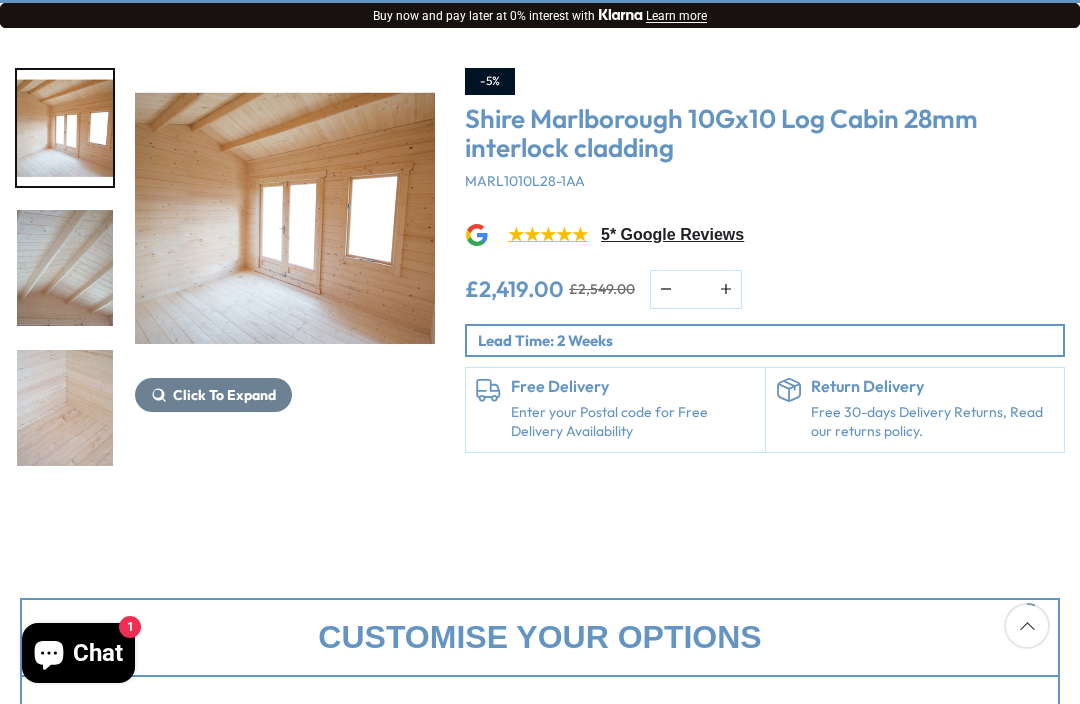 click at bounding box center [65, 408] 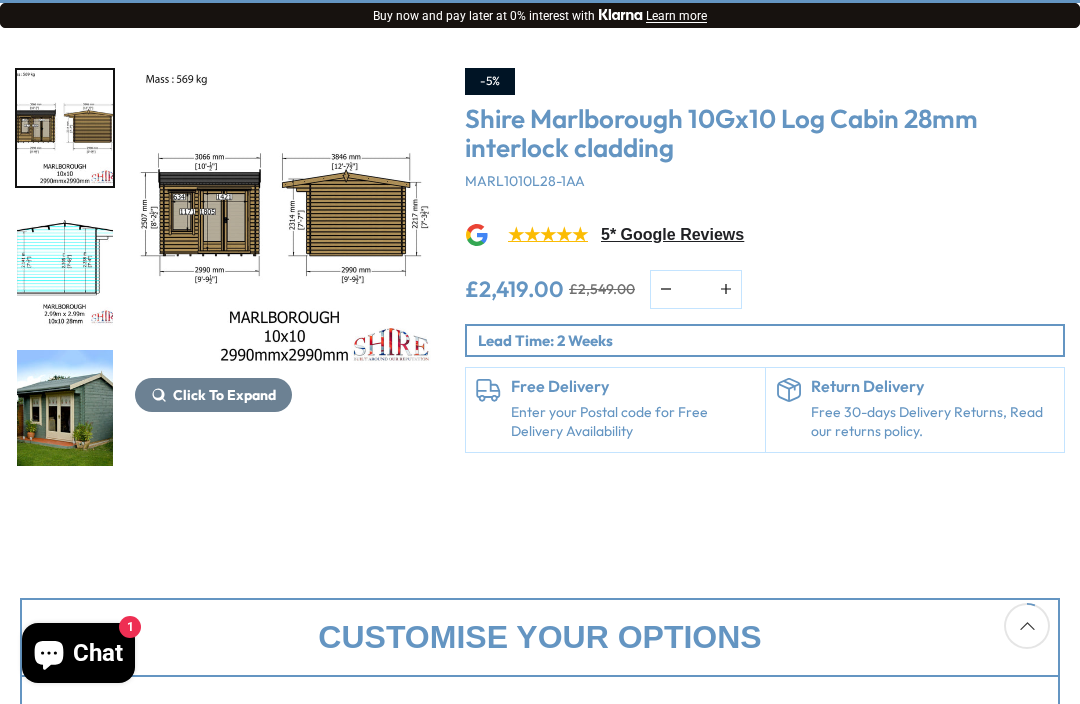 click at bounding box center [65, 128] 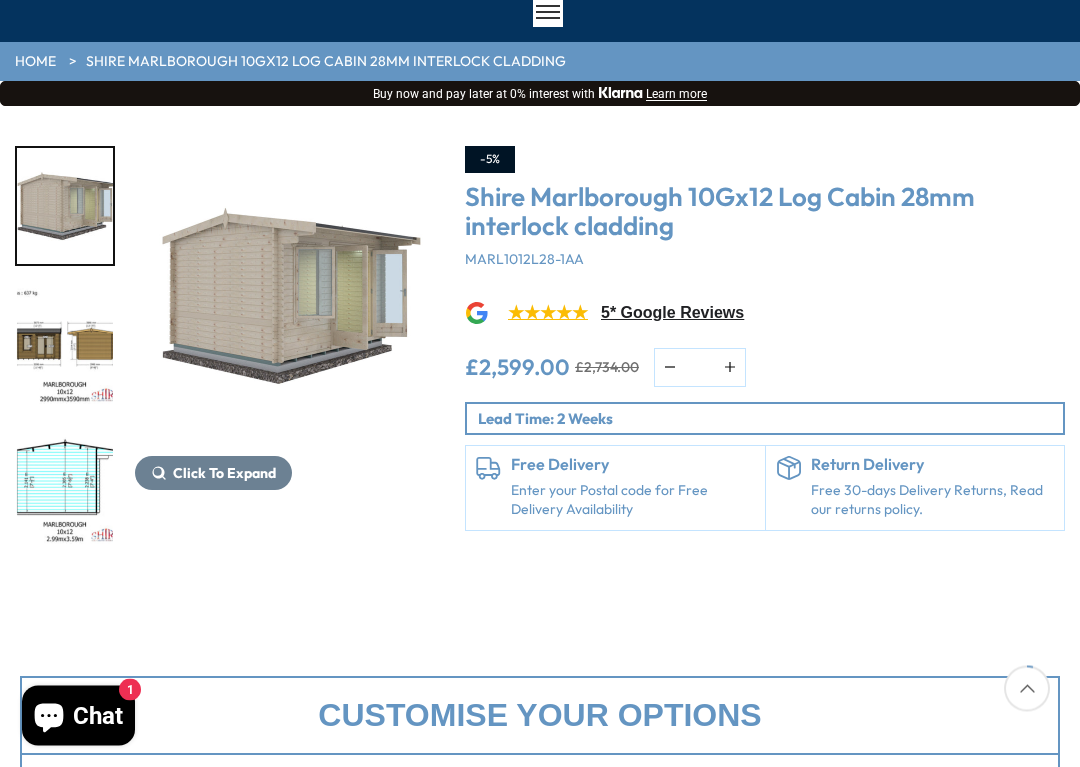 scroll, scrollTop: 178, scrollLeft: 0, axis: vertical 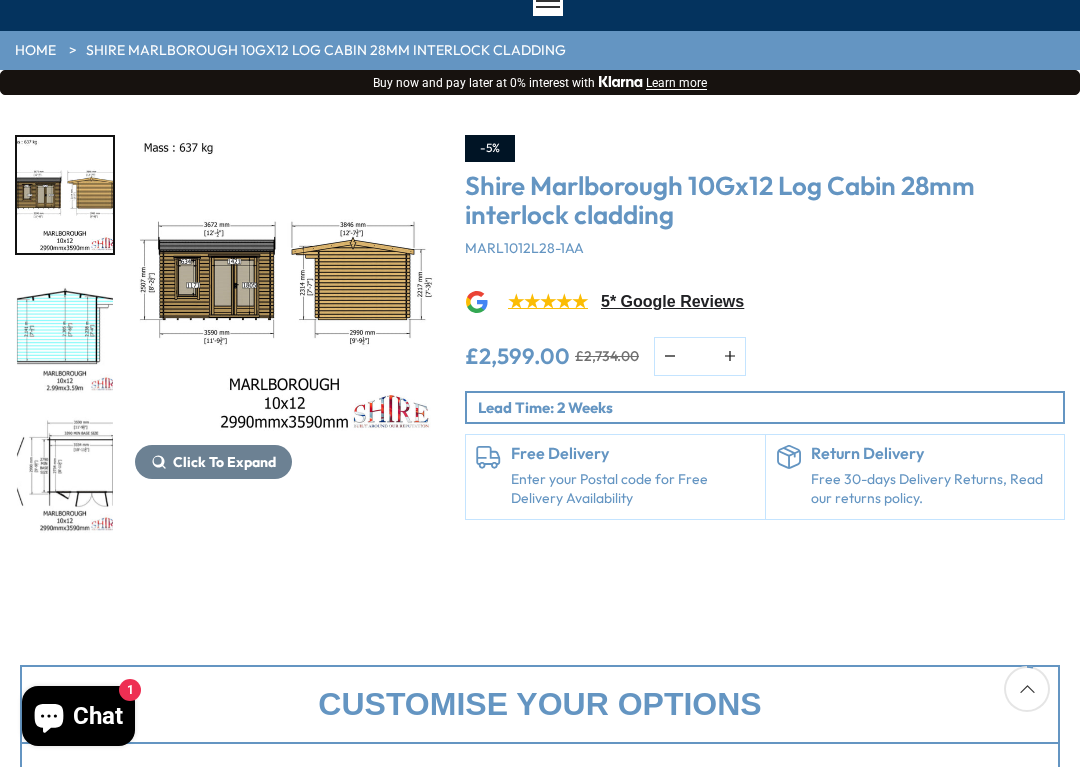 click at bounding box center (65, 335) 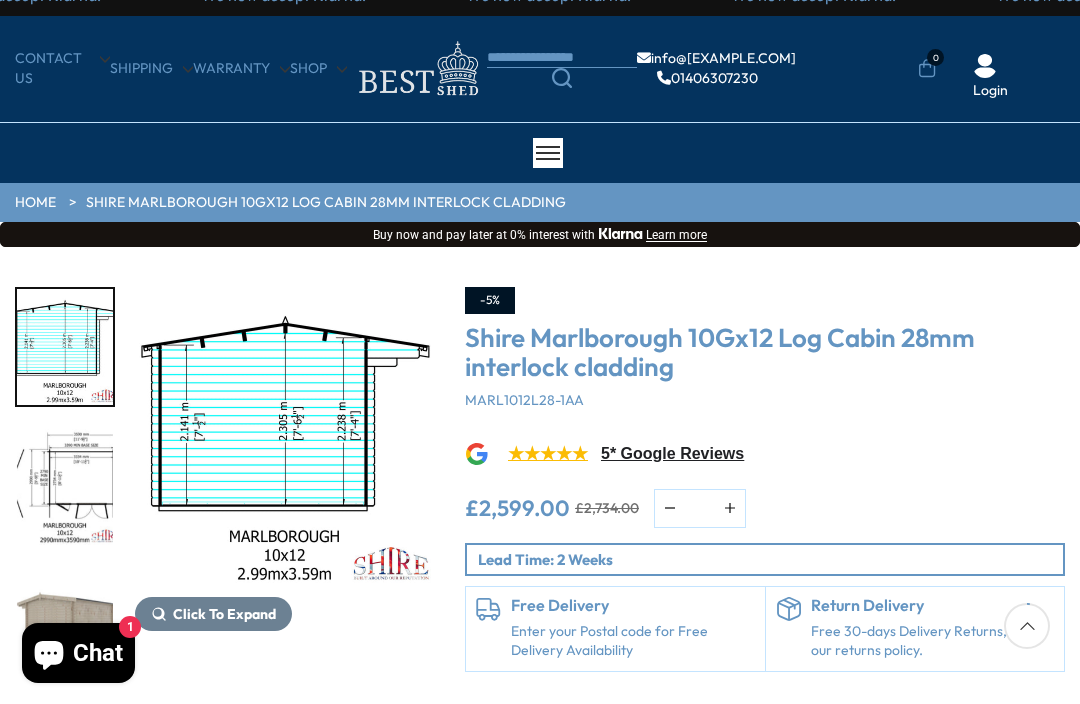 scroll, scrollTop: 0, scrollLeft: 0, axis: both 